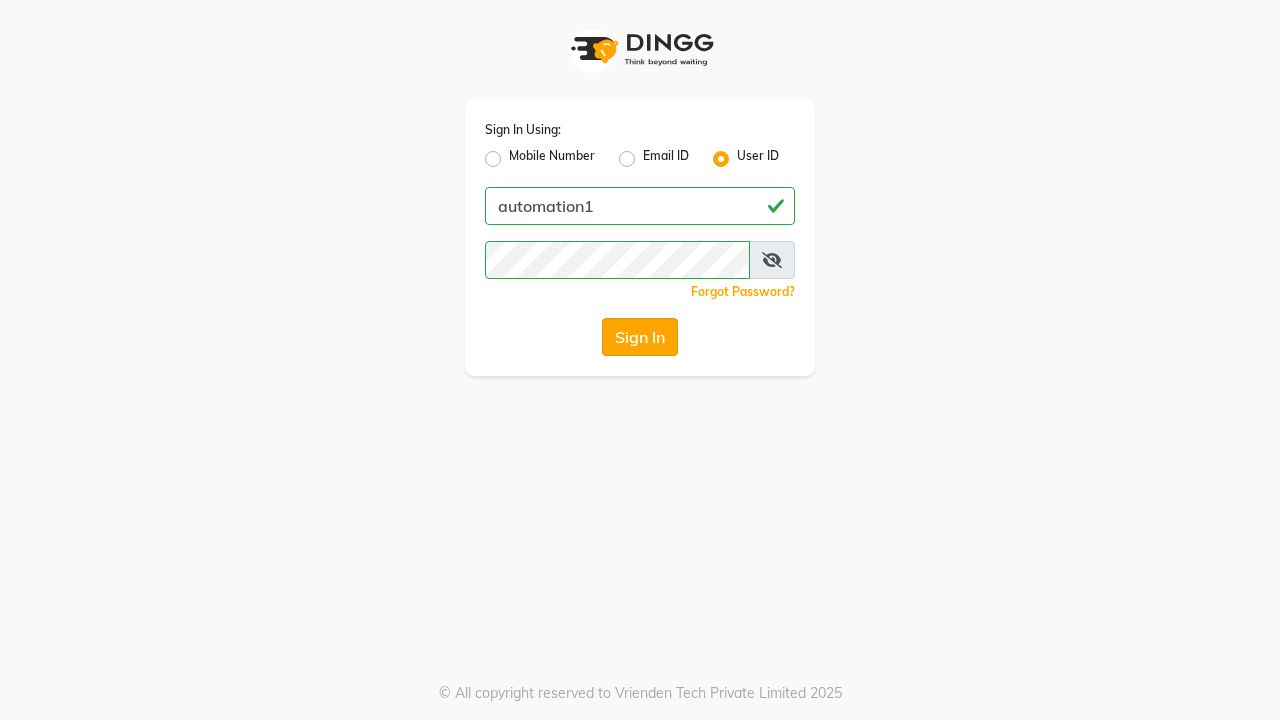 click on "Sign In" 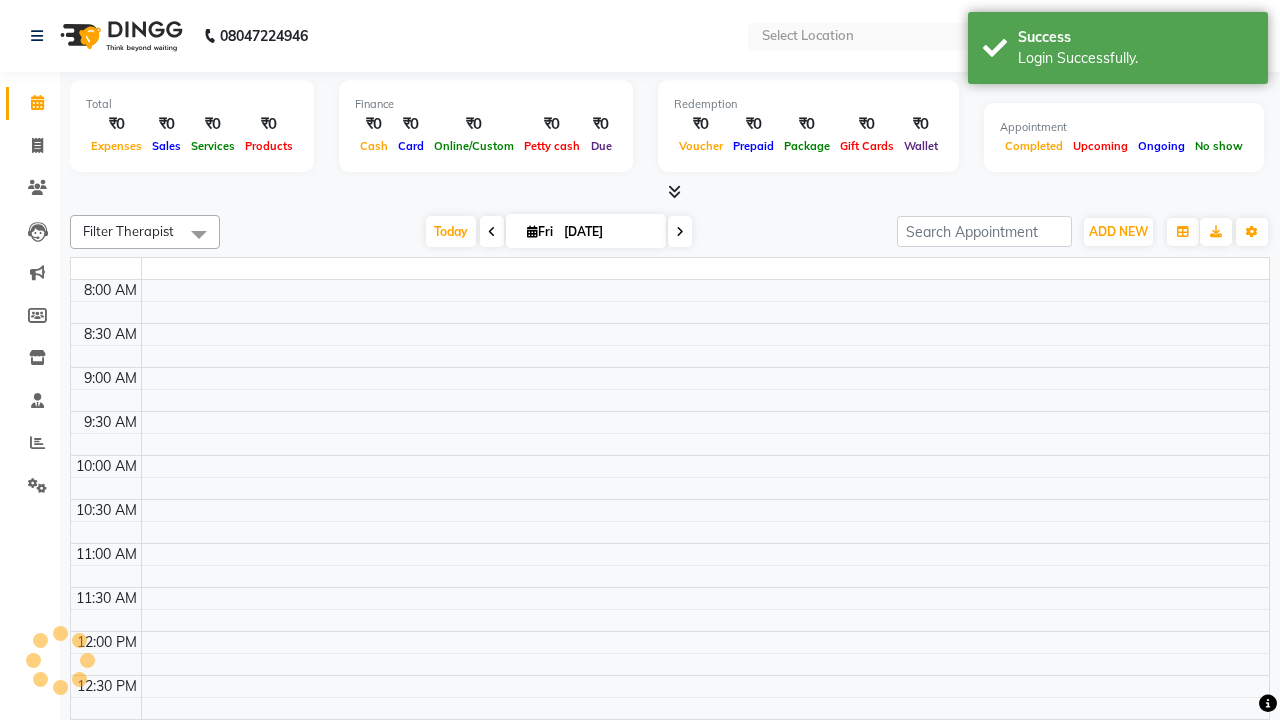 select on "en" 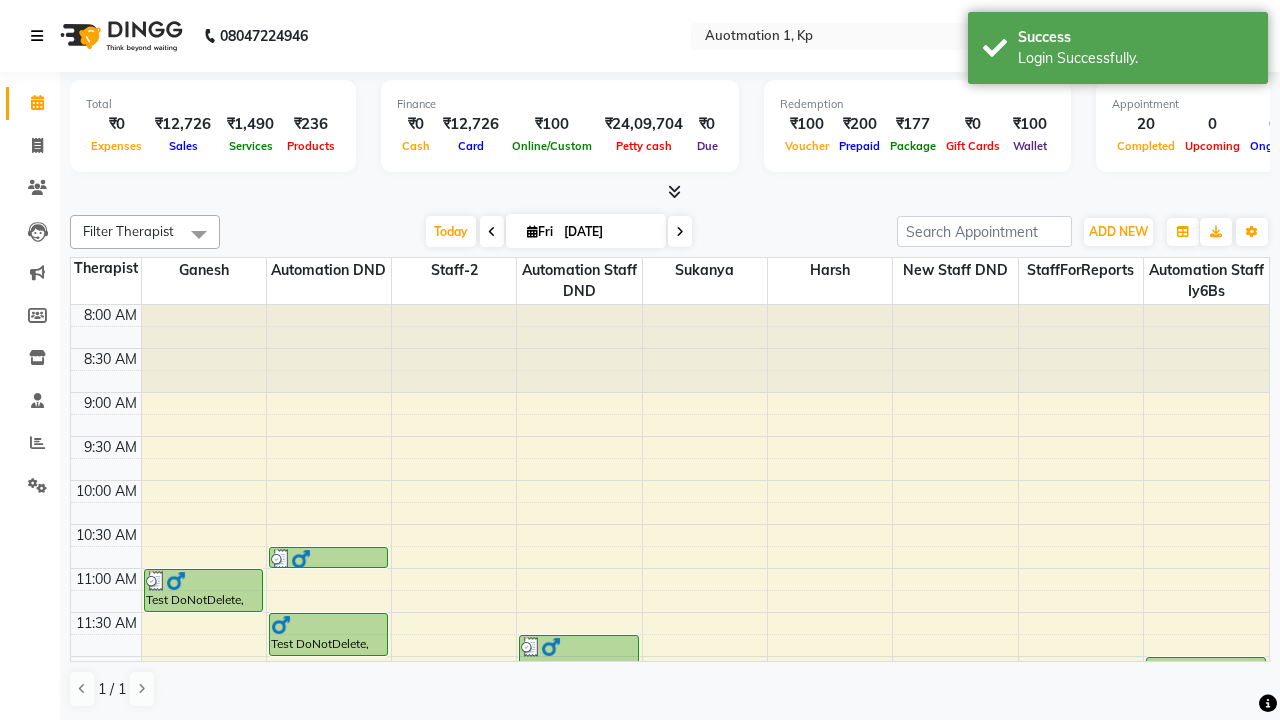click at bounding box center [37, 36] 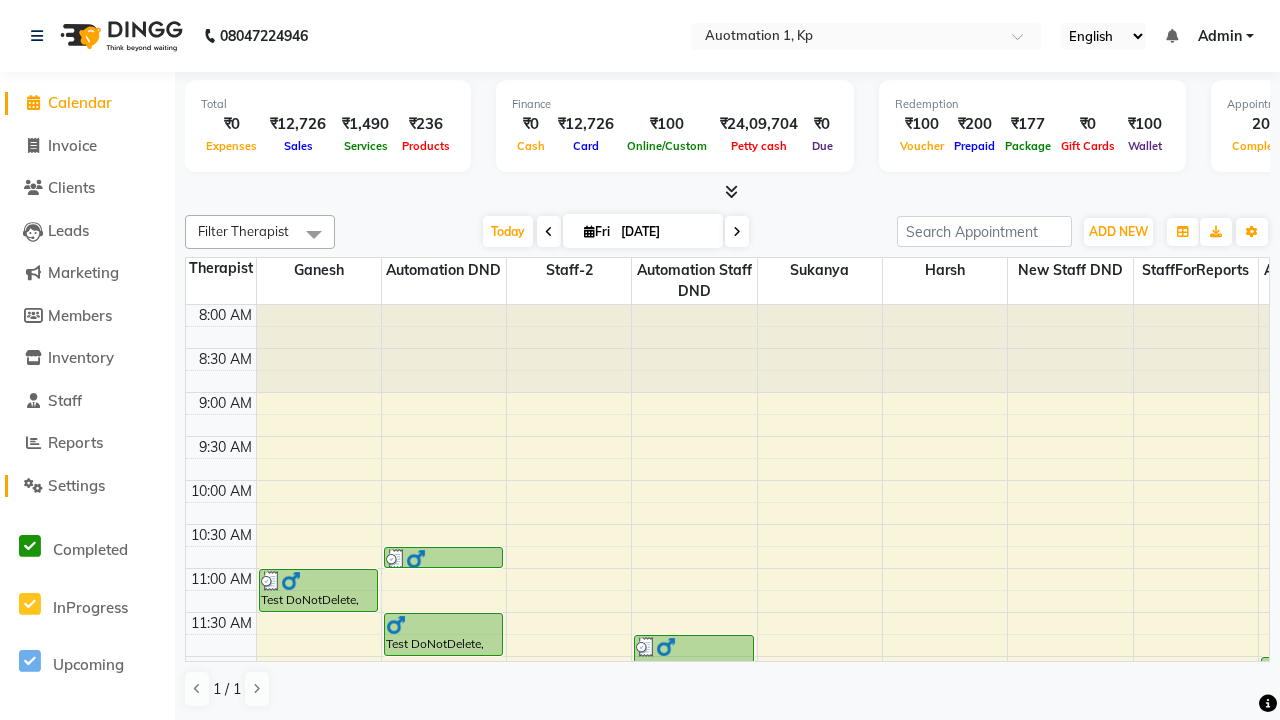 click on "Settings" 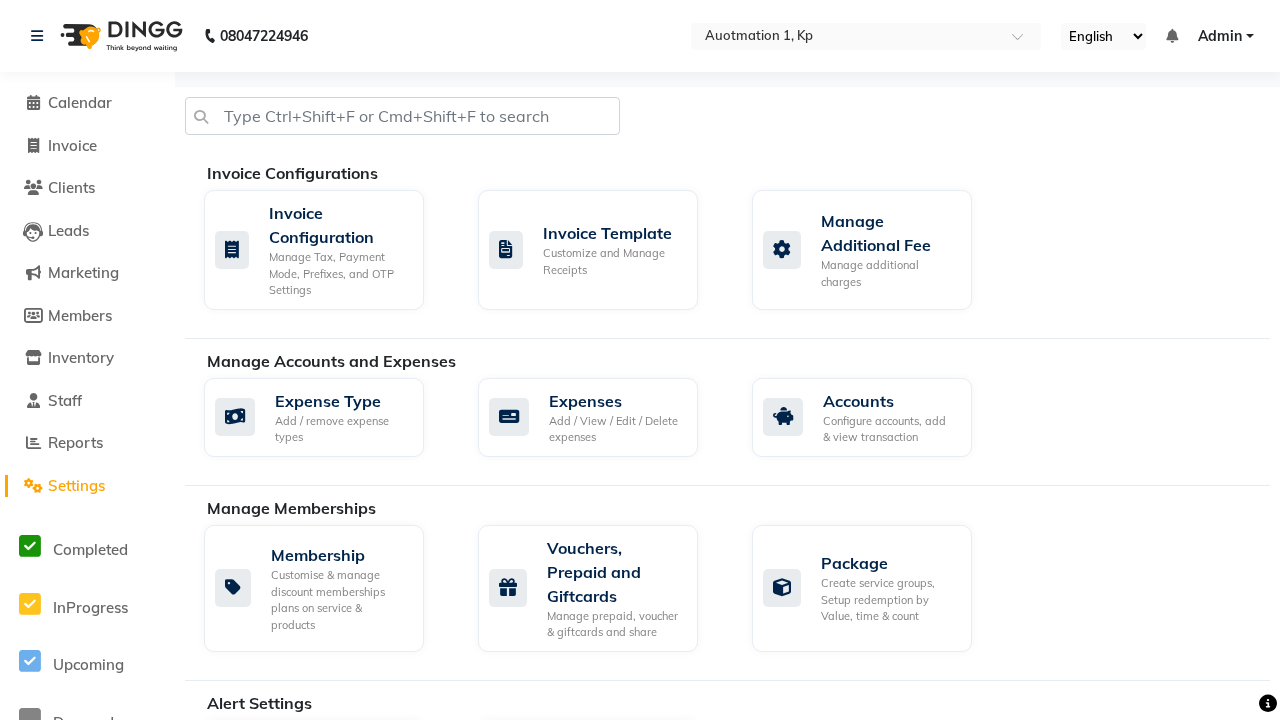 scroll, scrollTop: 574, scrollLeft: 0, axis: vertical 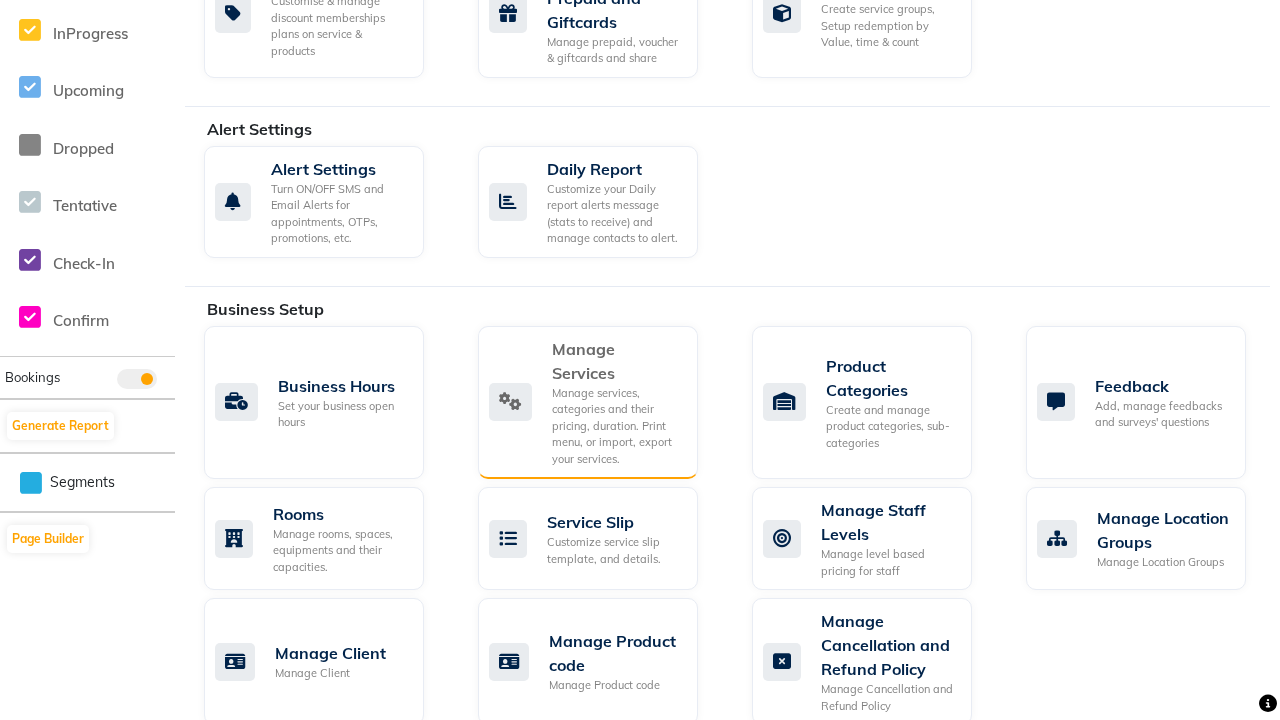 click on "Manage Services" 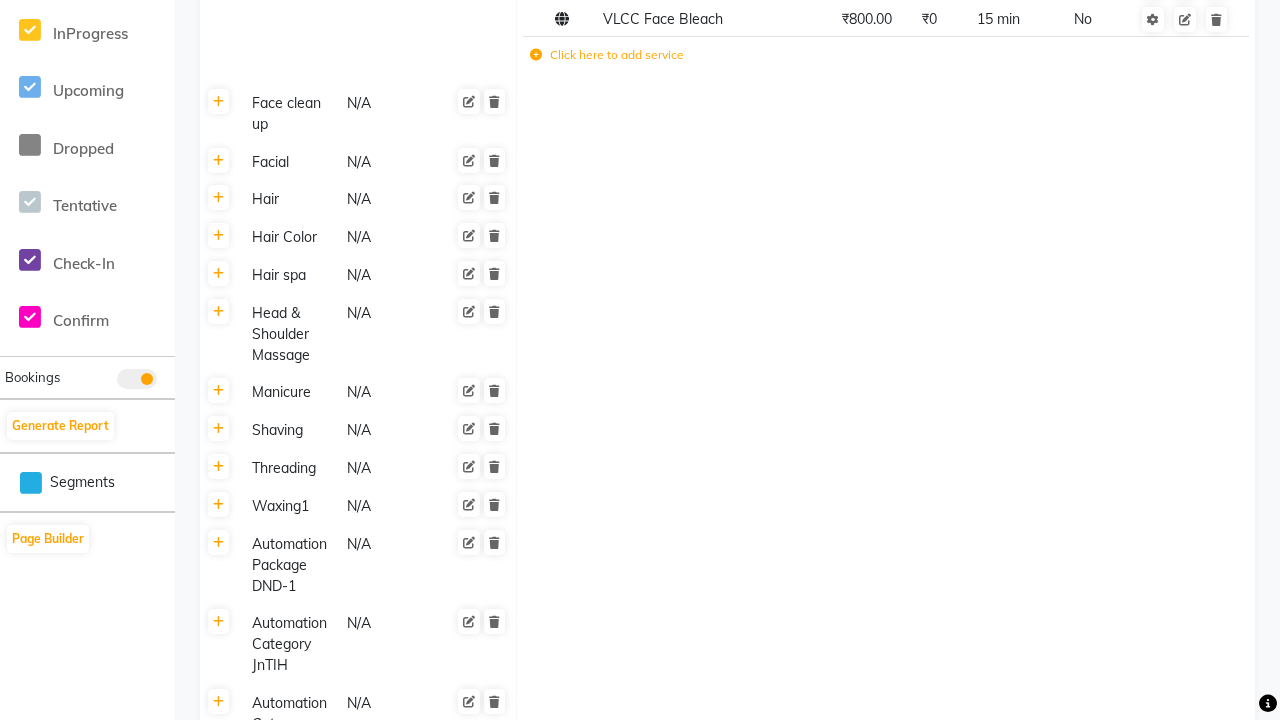scroll, scrollTop: 0, scrollLeft: 0, axis: both 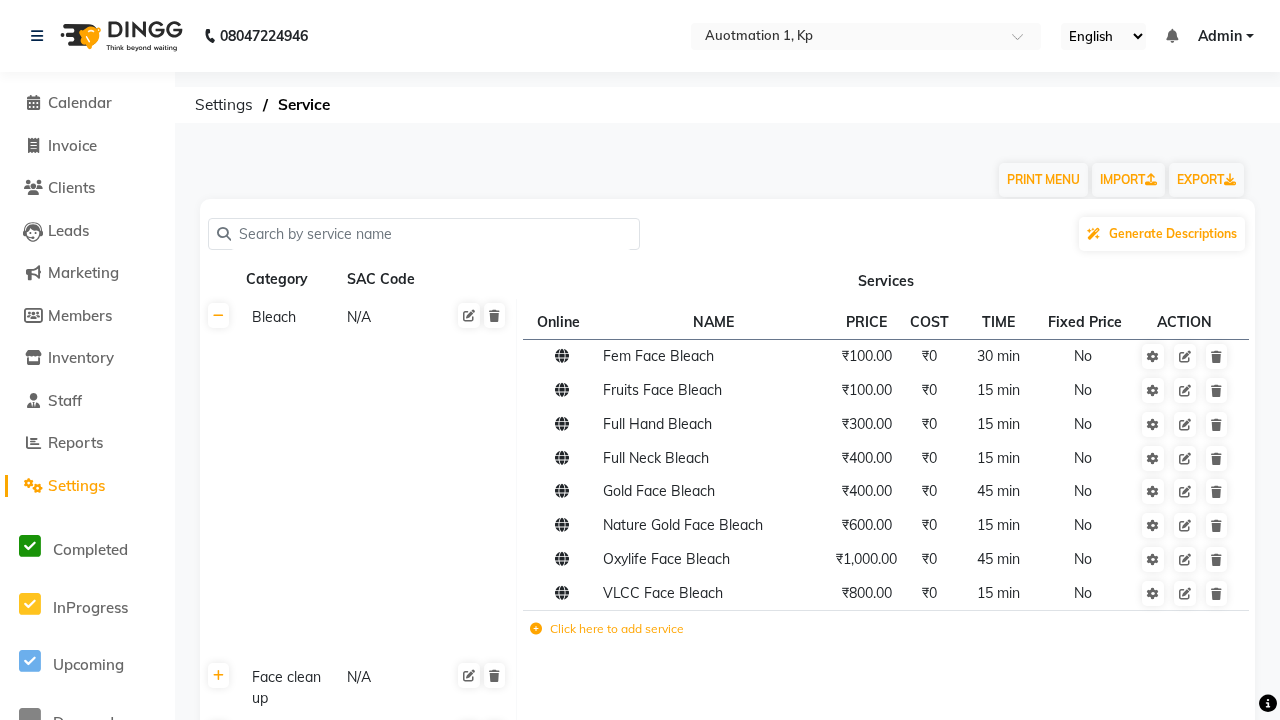 click on "Click here to add category." 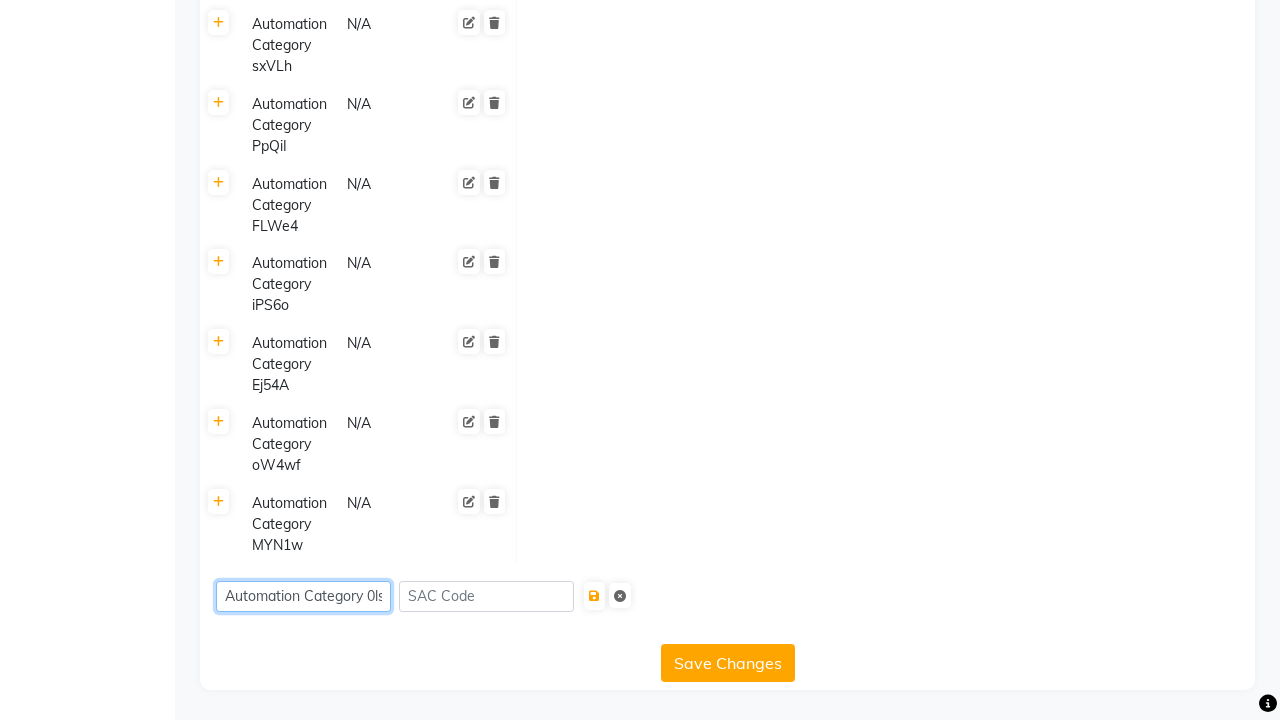 scroll, scrollTop: 0, scrollLeft: 3, axis: horizontal 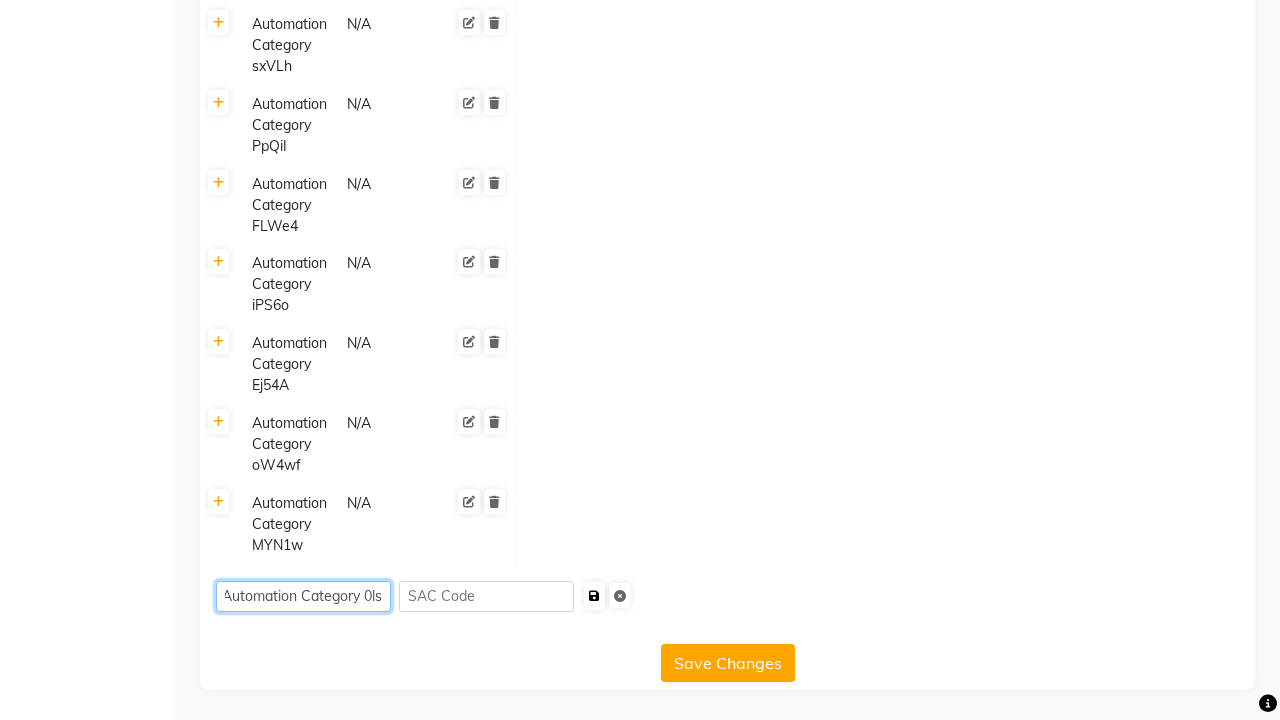 type on "Automation Category 0ls34" 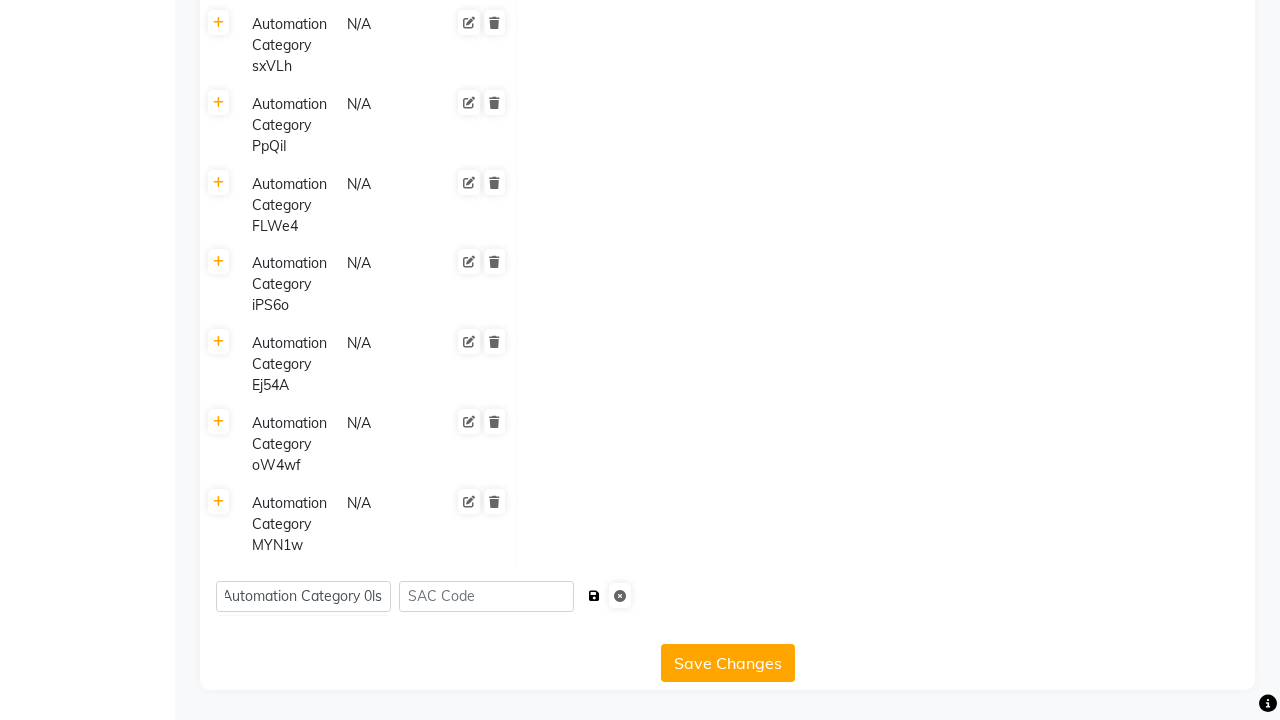 click at bounding box center (594, 596) 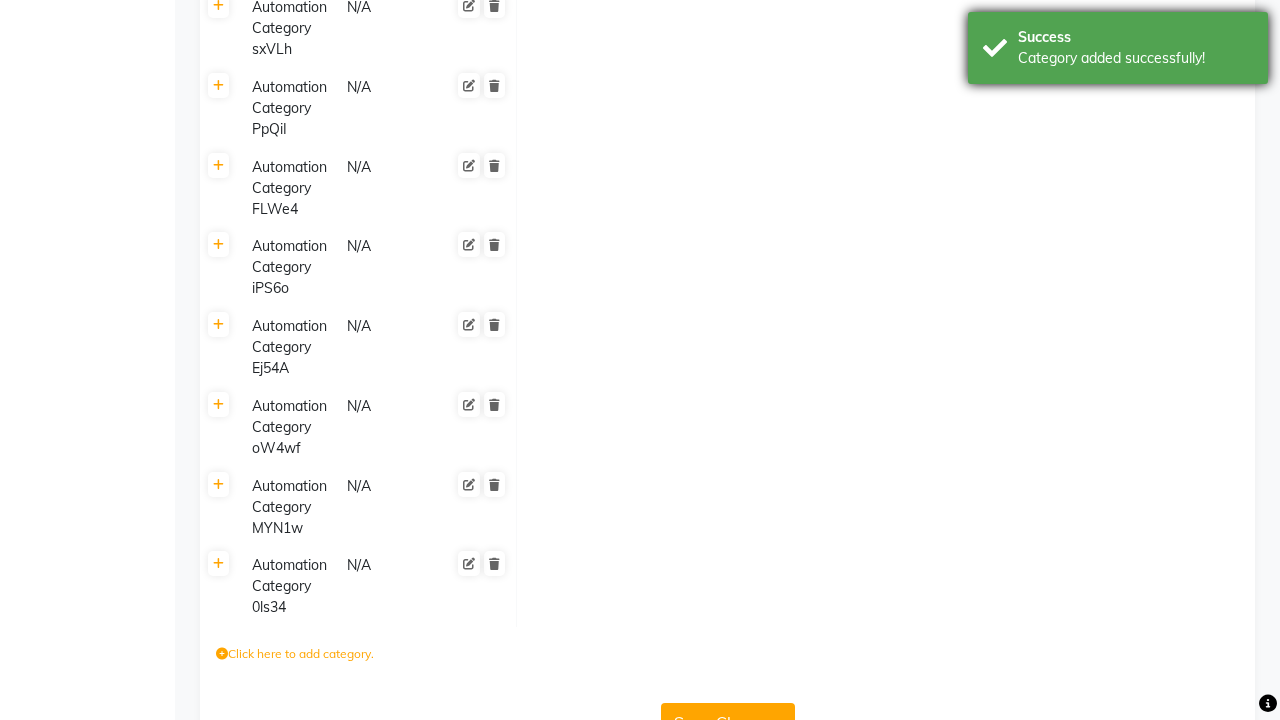 click on "Category added successfully!" at bounding box center (1135, 58) 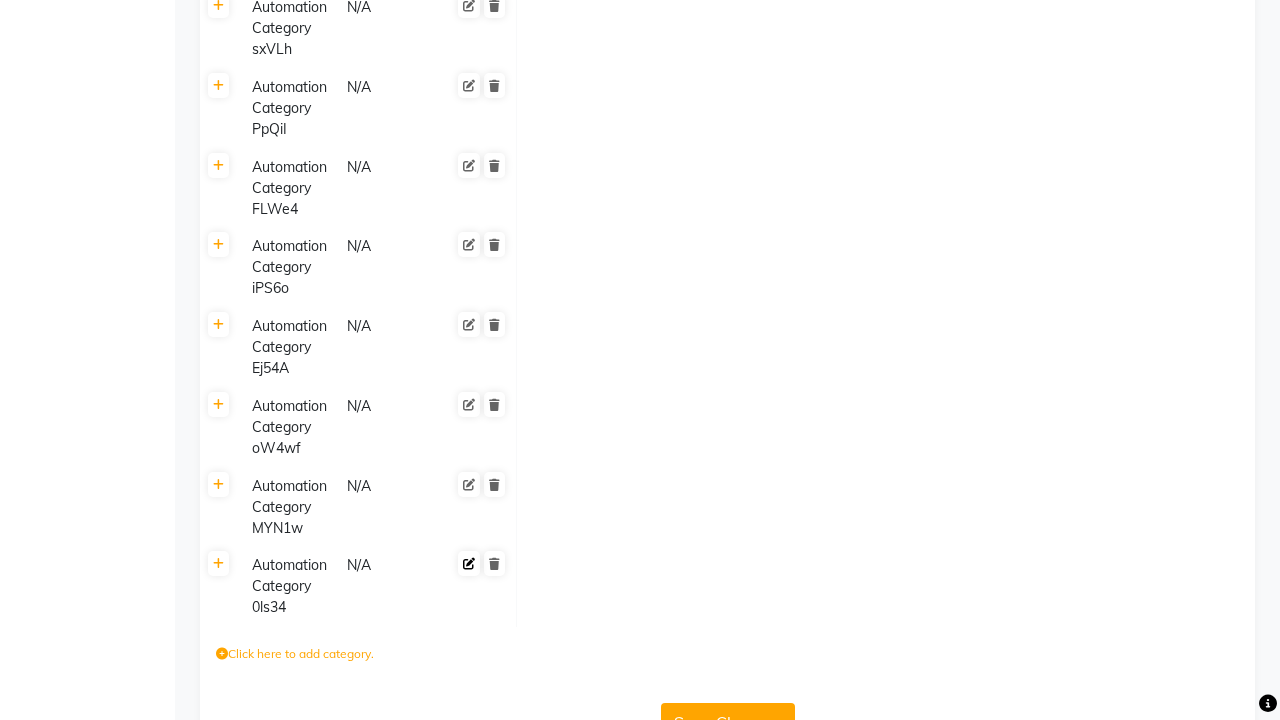 click 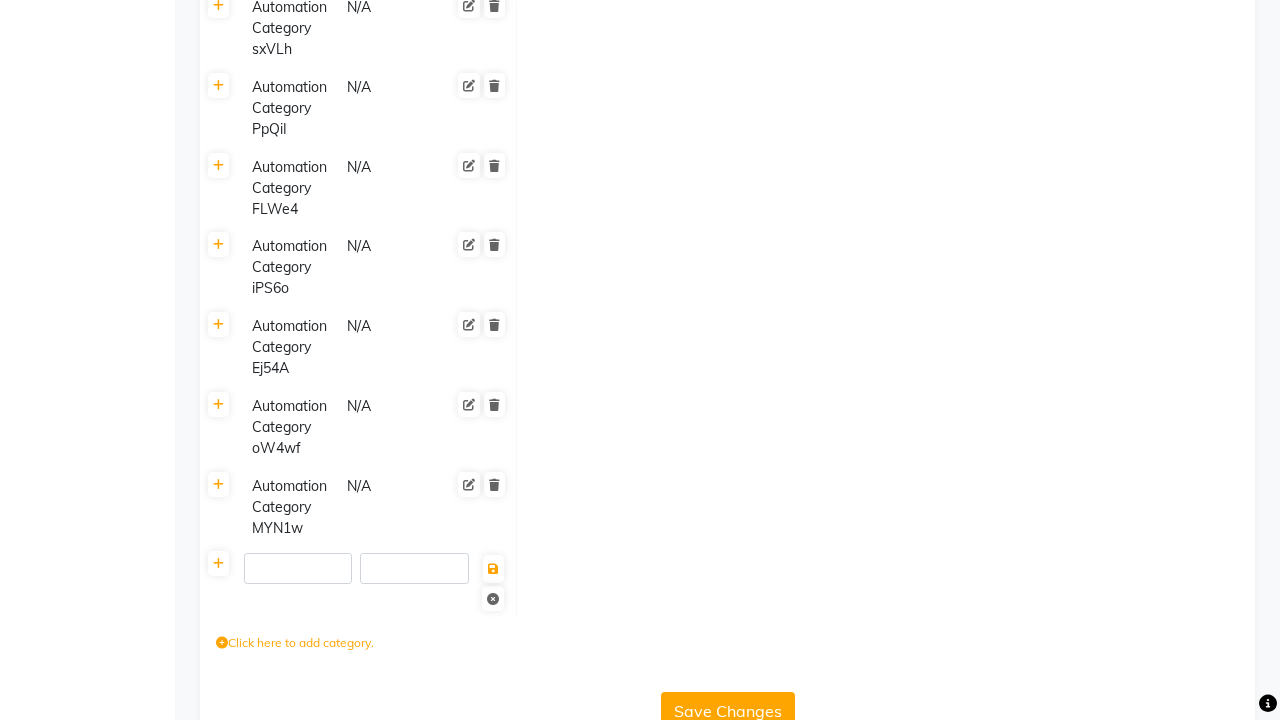 type on "Automation Category LiiS6" 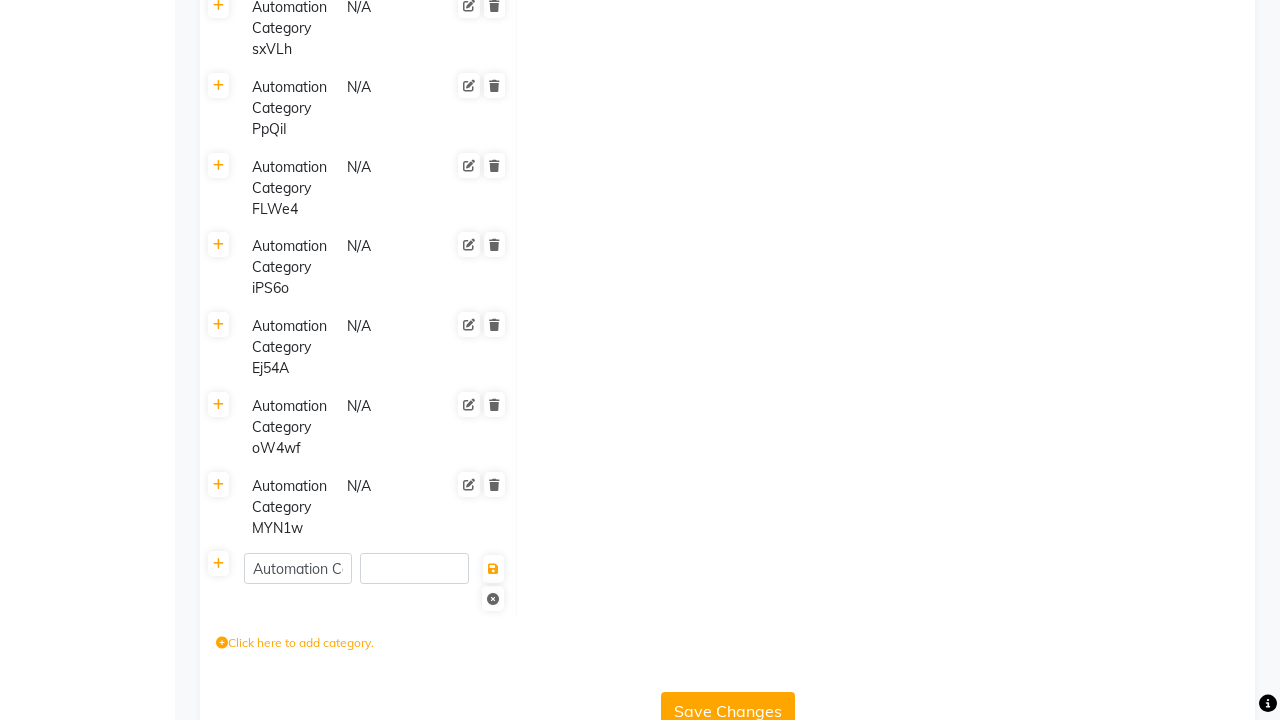 scroll, scrollTop: 0, scrollLeft: 81, axis: horizontal 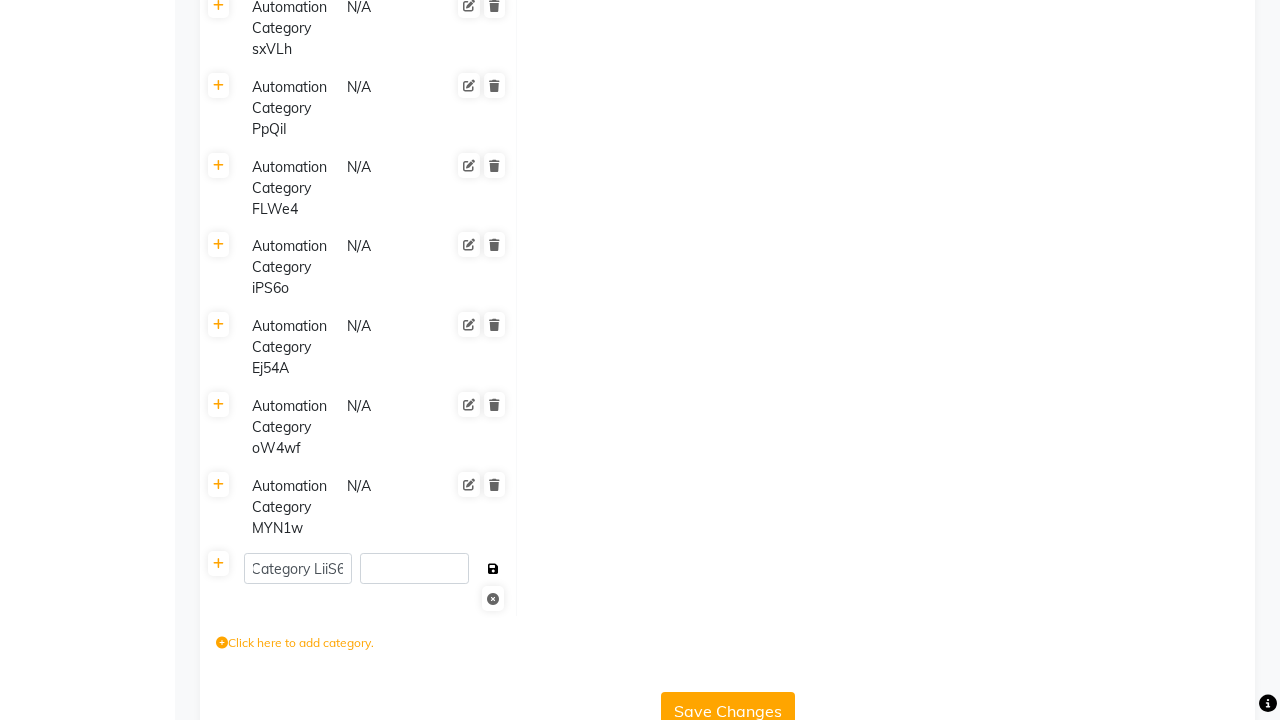 click 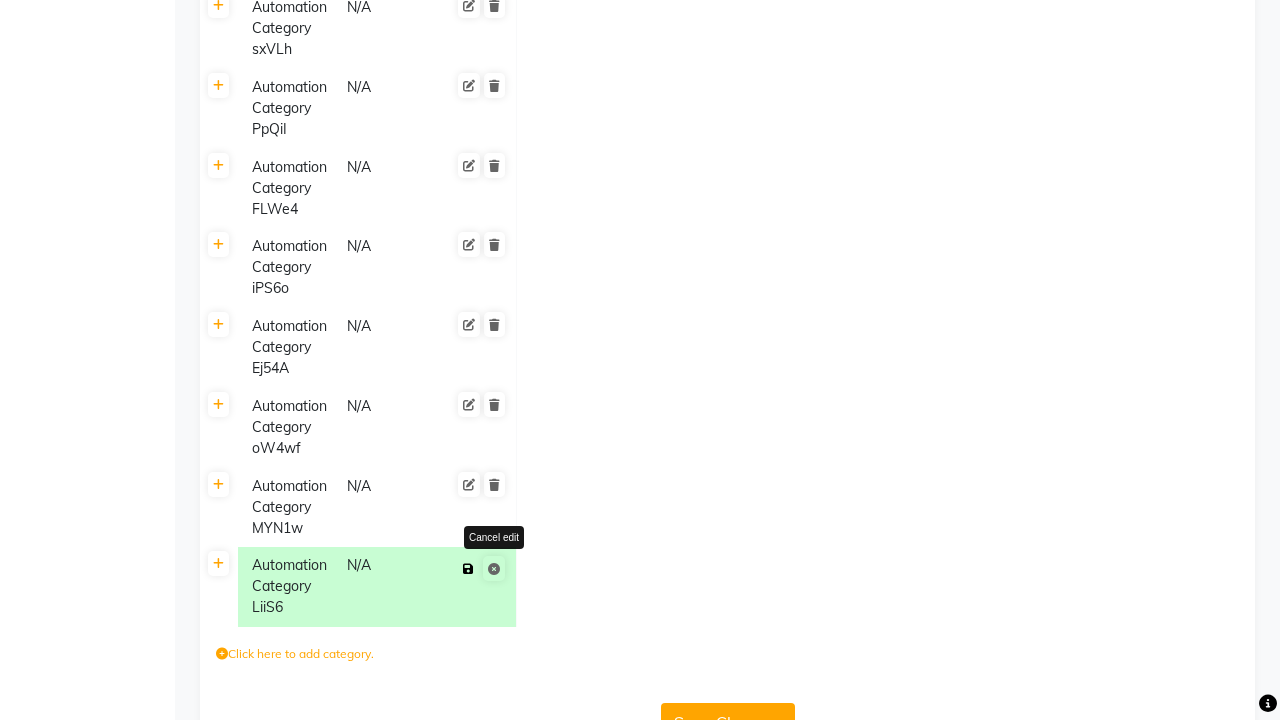 click 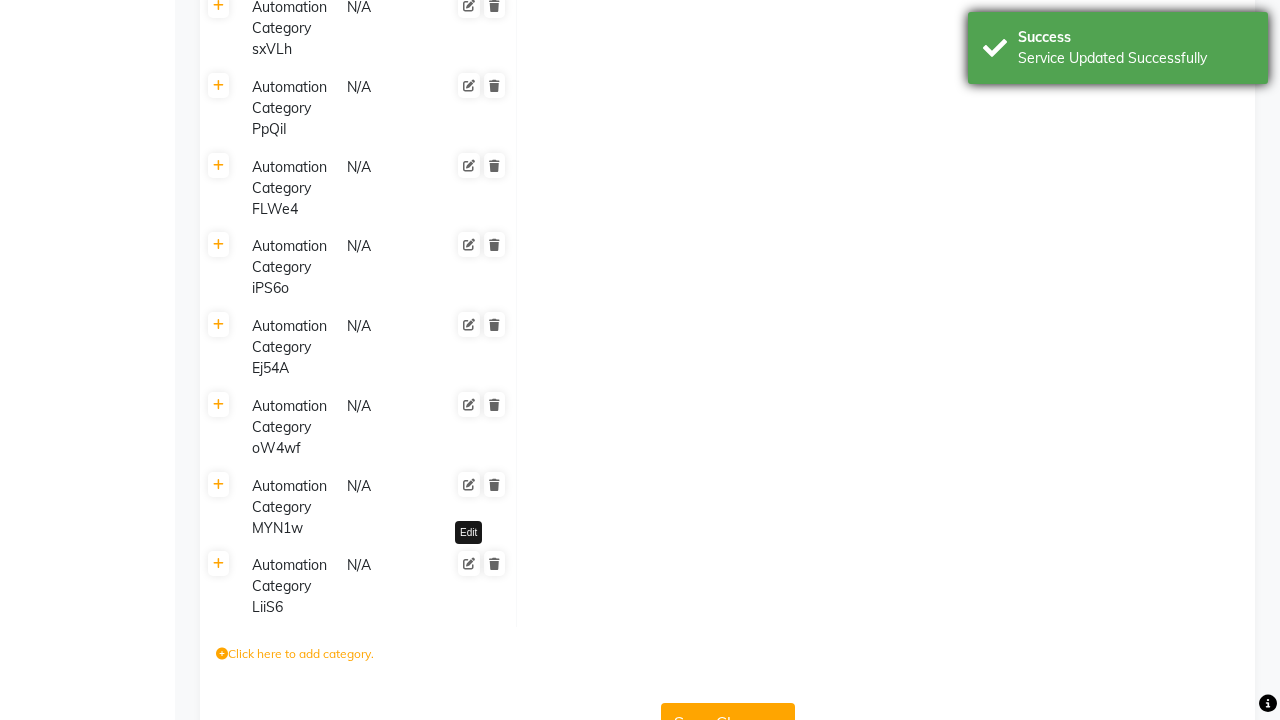 click on "Service Updated Successfully" at bounding box center (1135, 58) 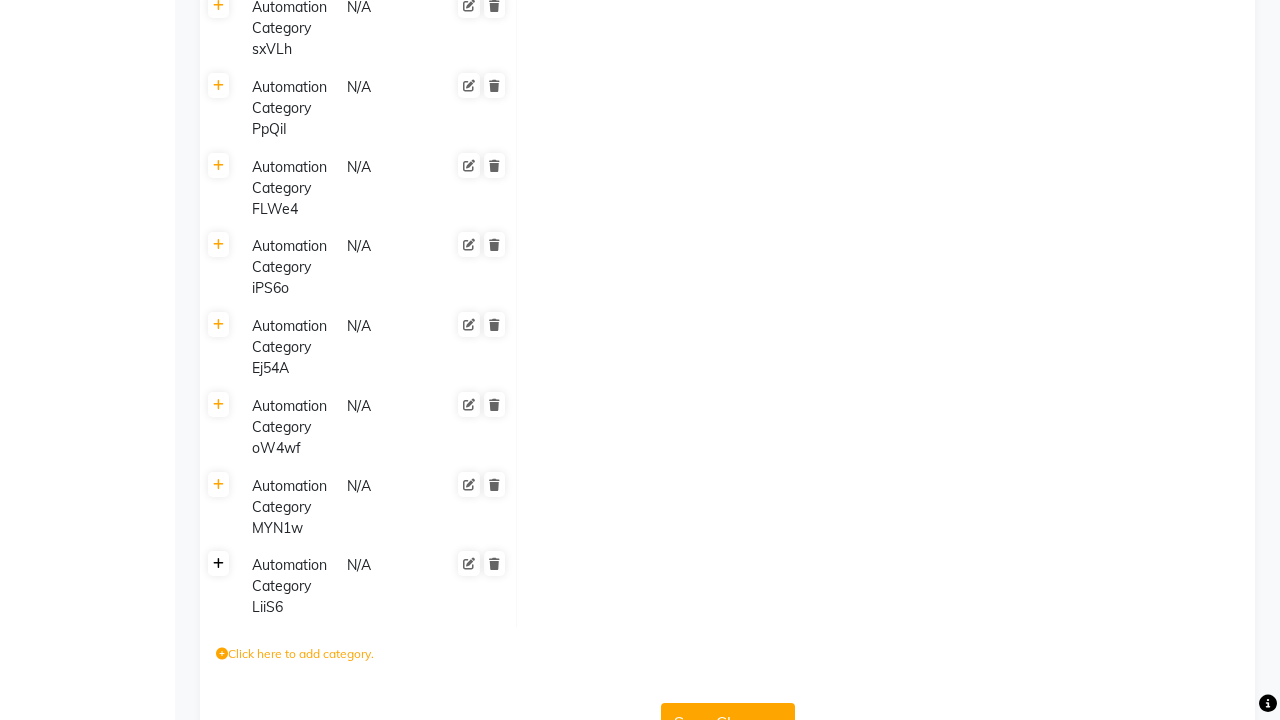 click 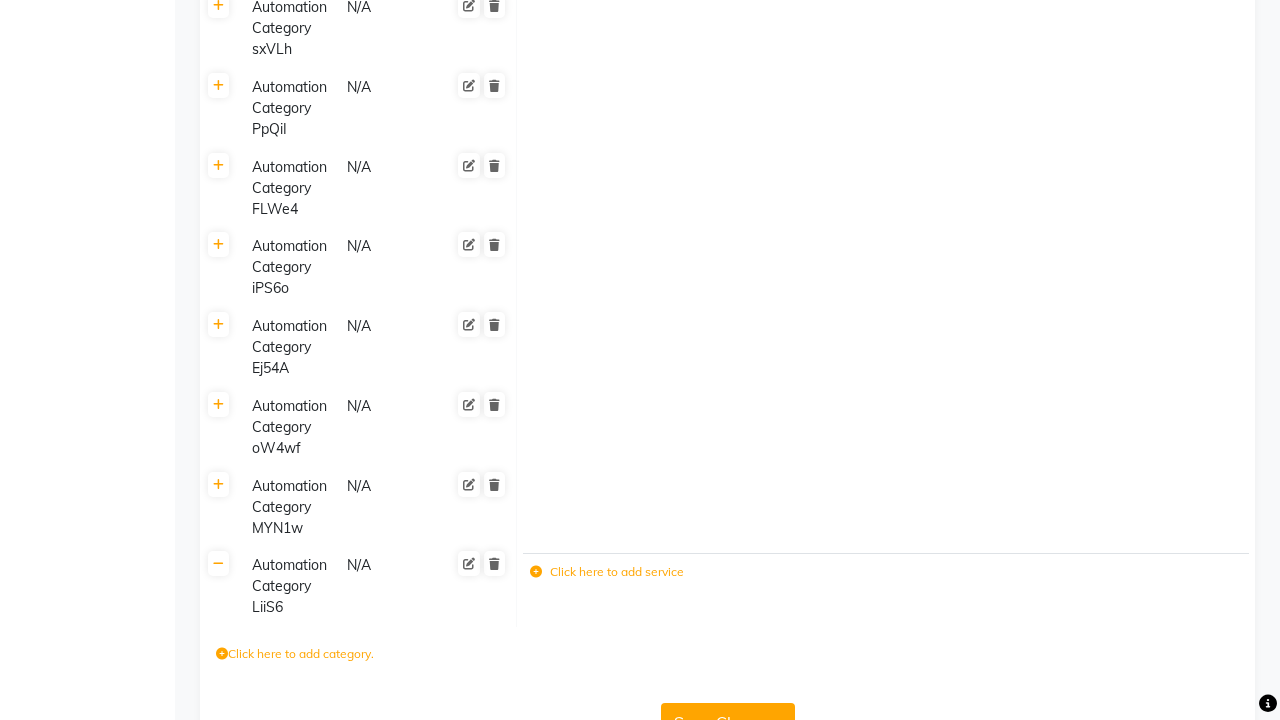 click 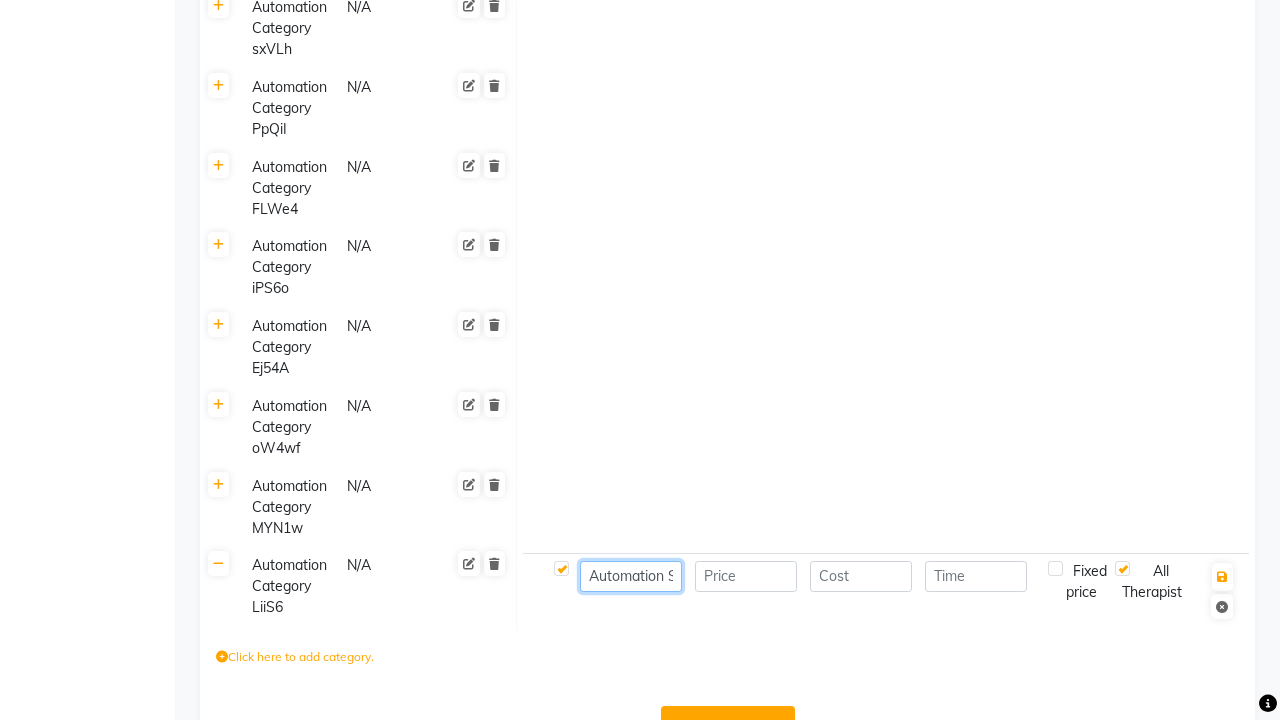 type on "Automation Service- bbjtU" 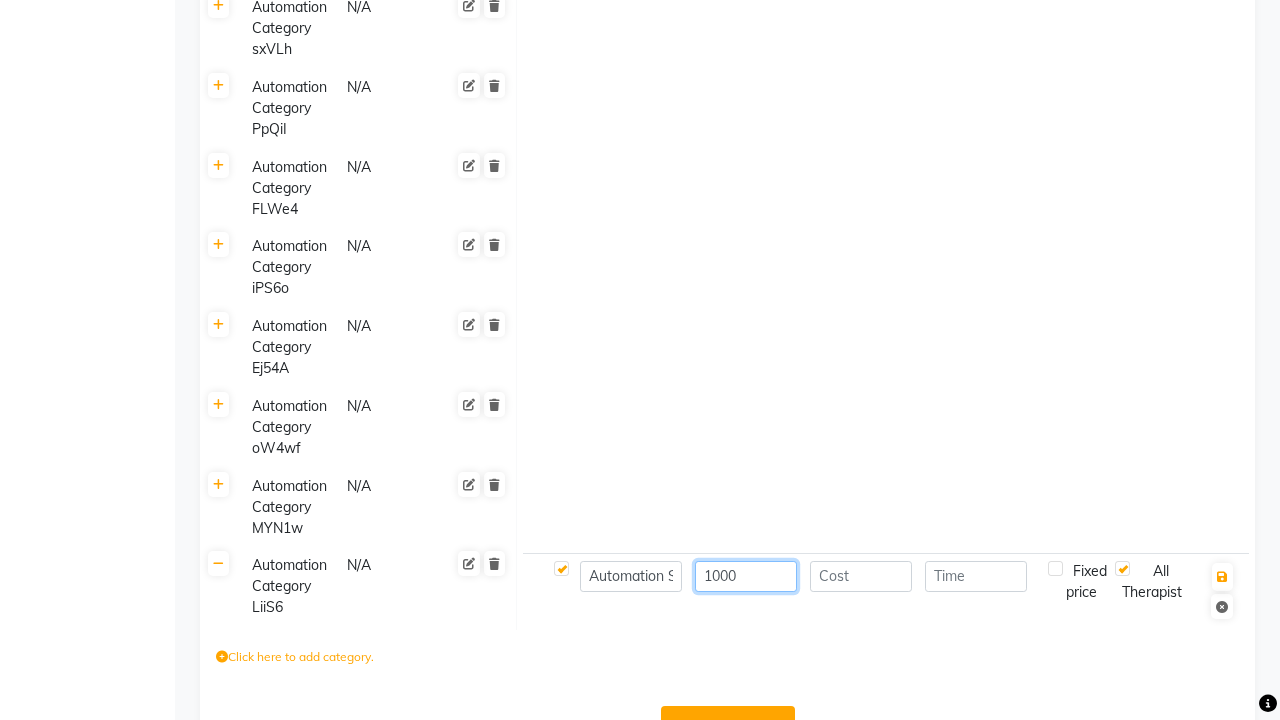 type on "1000" 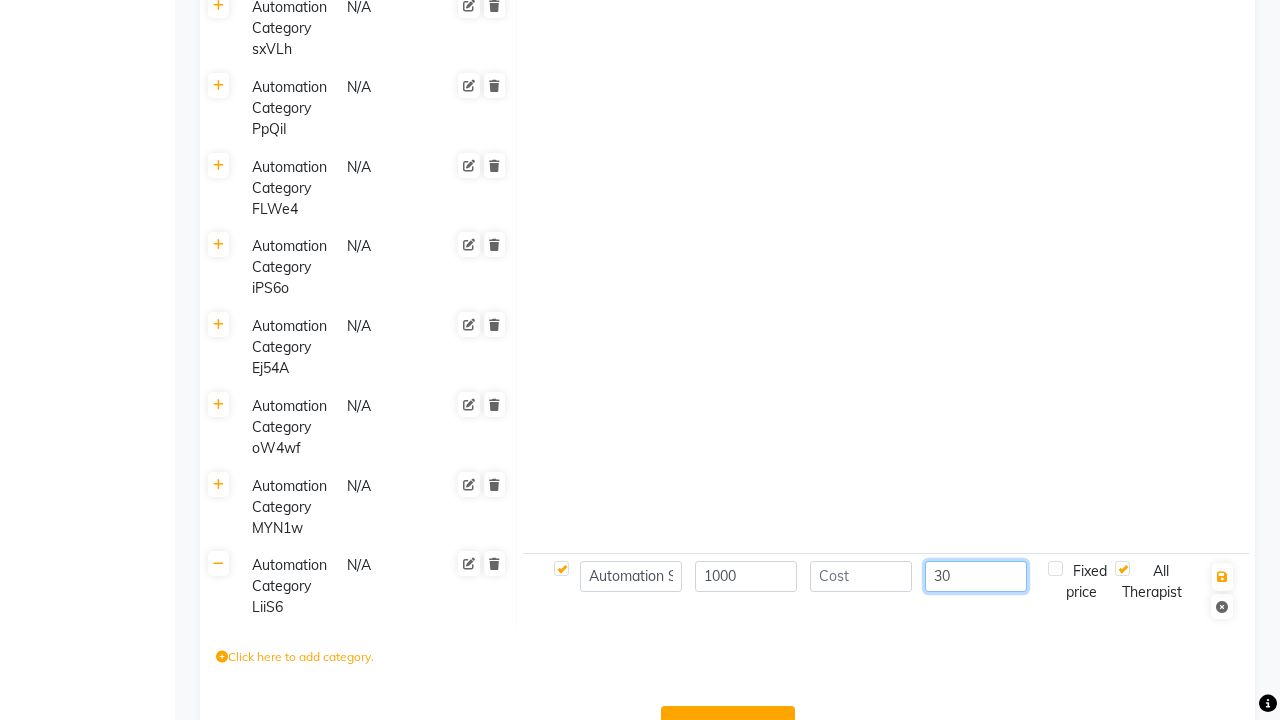scroll, scrollTop: 0, scrollLeft: 0, axis: both 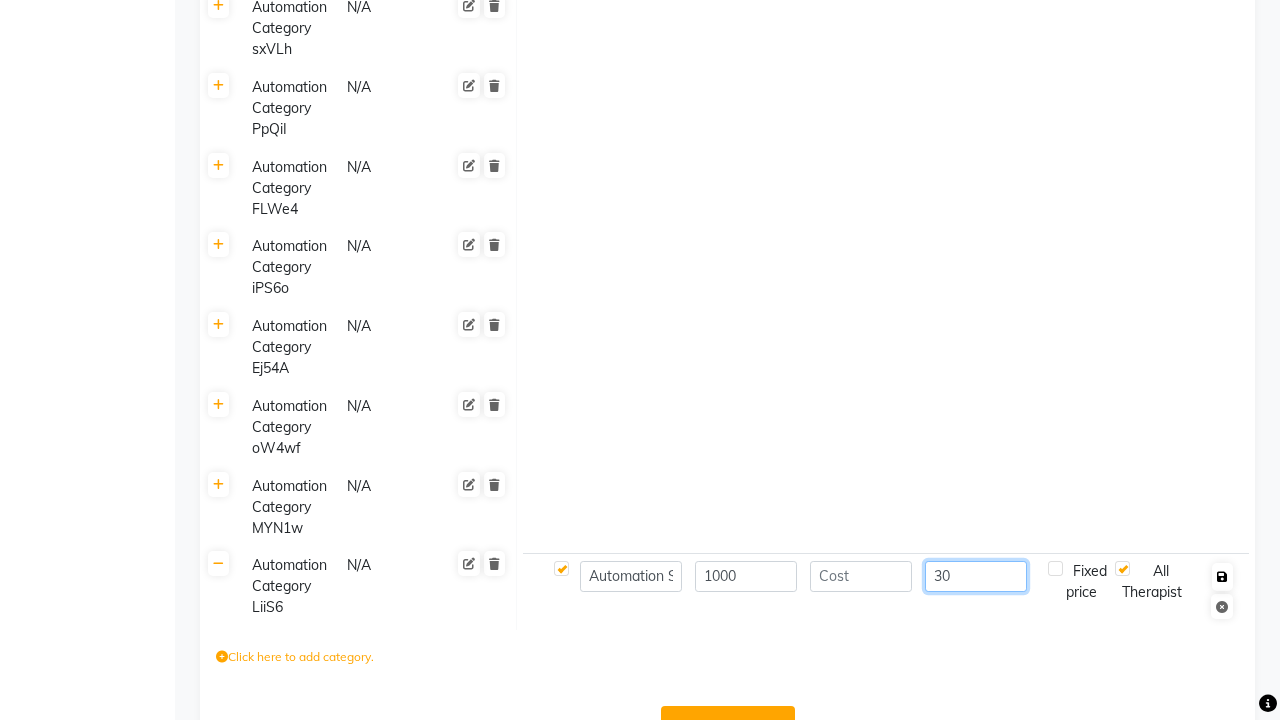 type on "30" 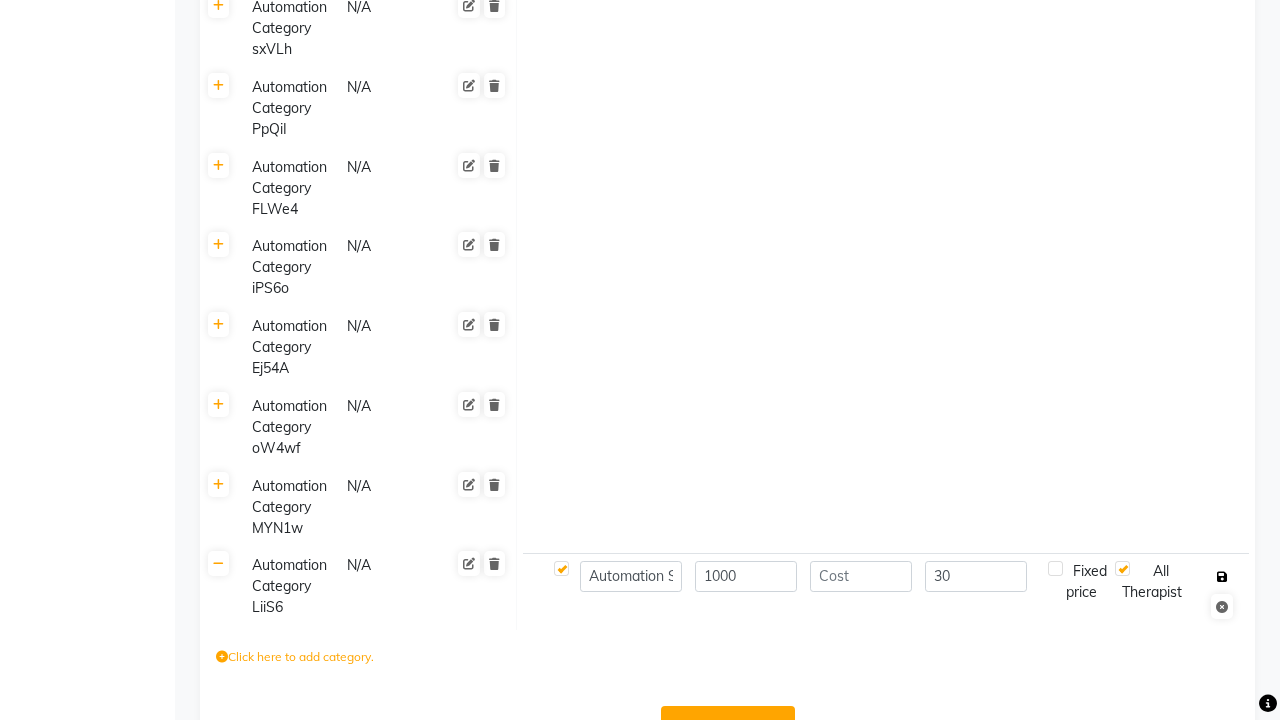 click at bounding box center [1222, 577] 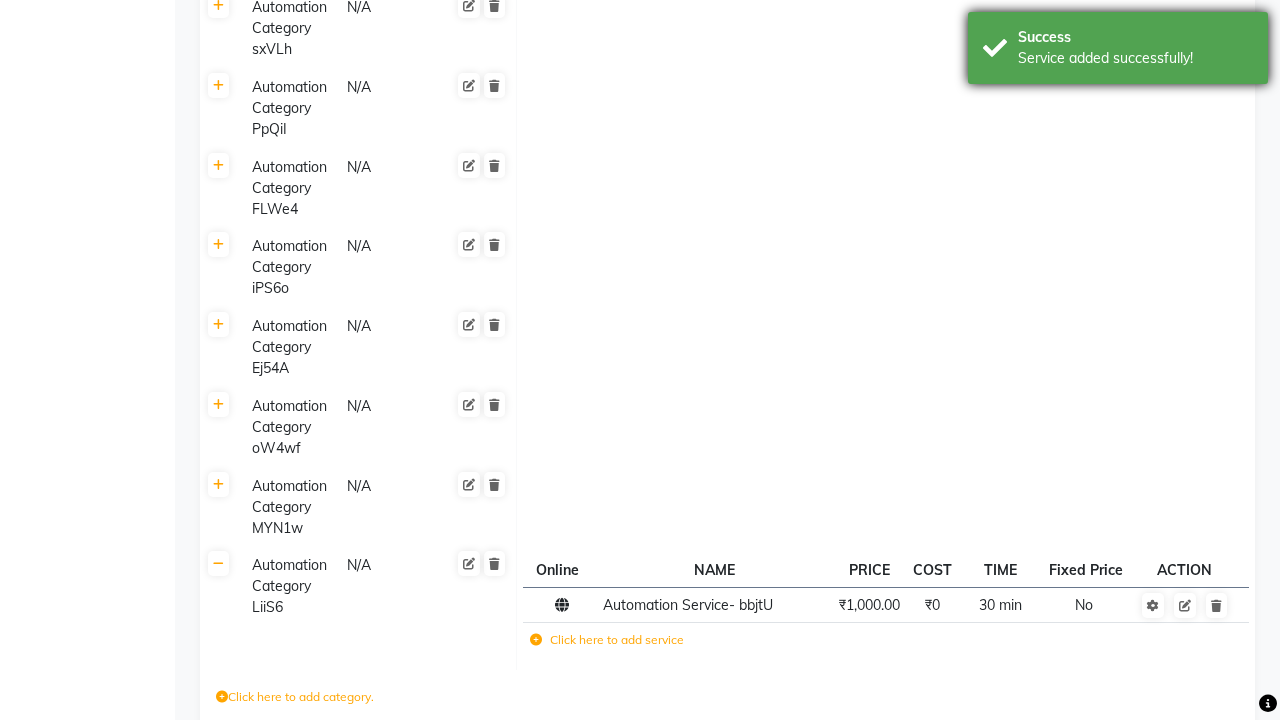 click on "Service added successfully!" at bounding box center [1135, 58] 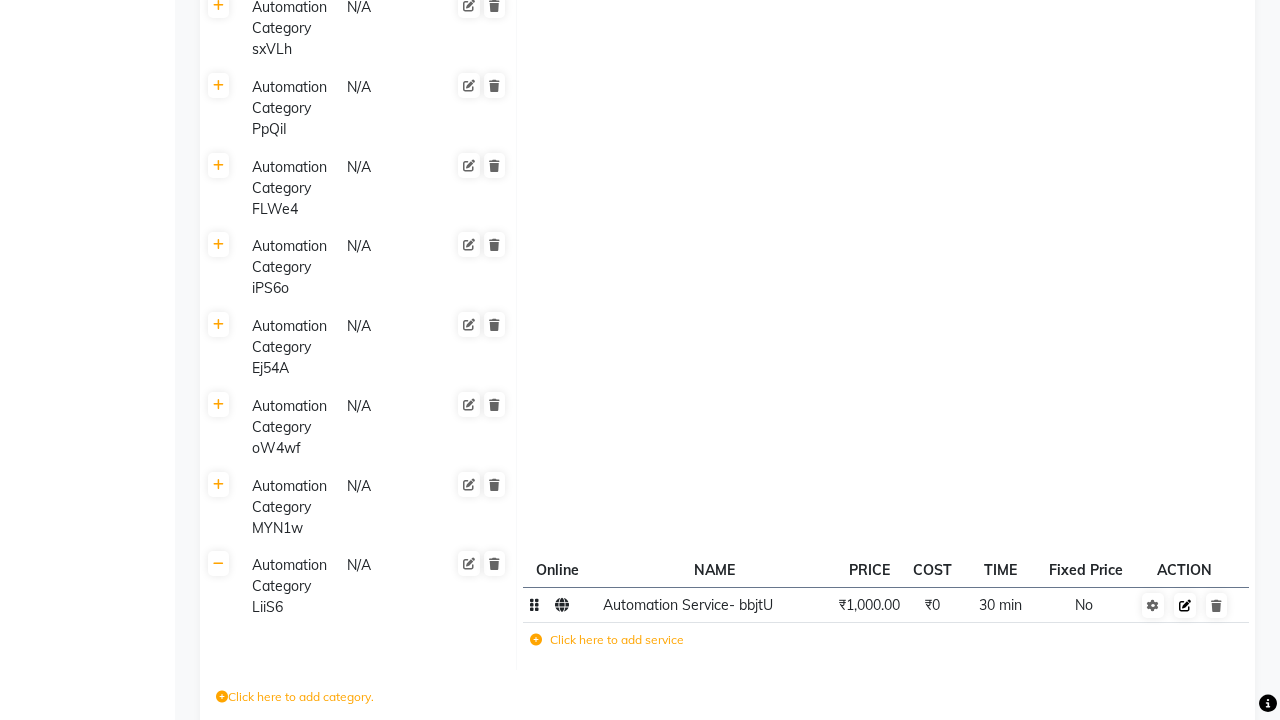 click 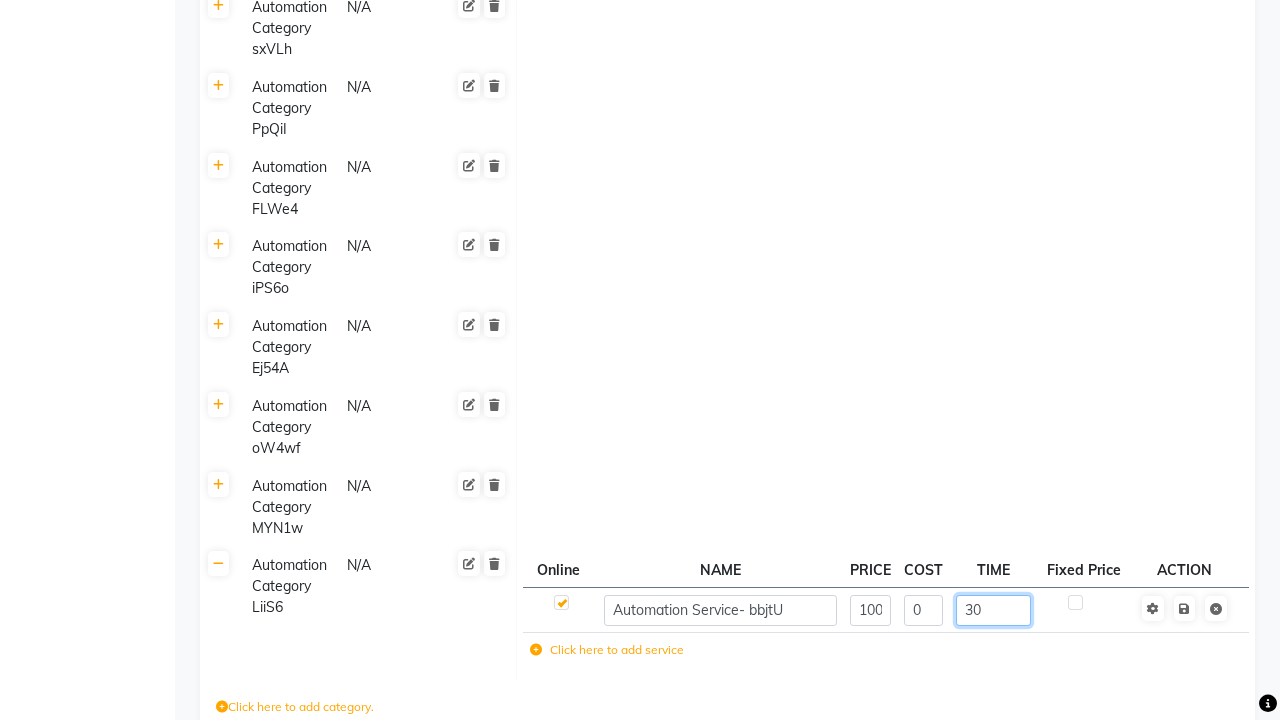type 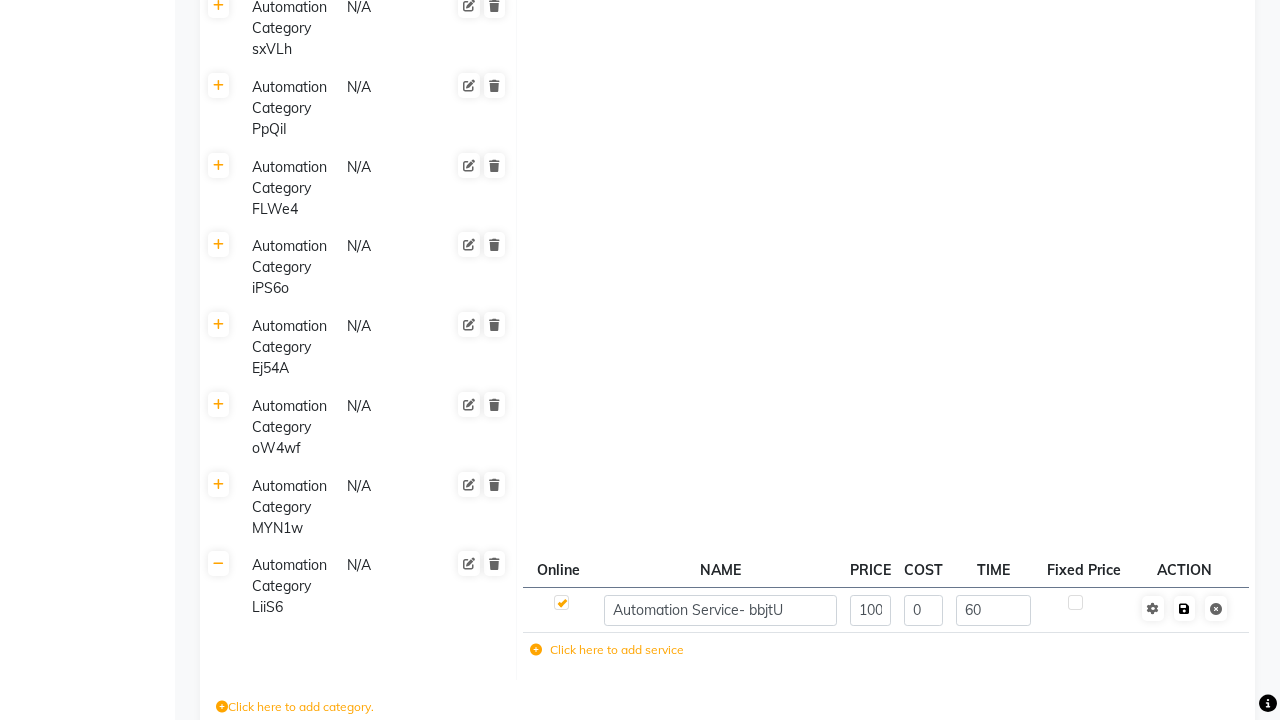 click 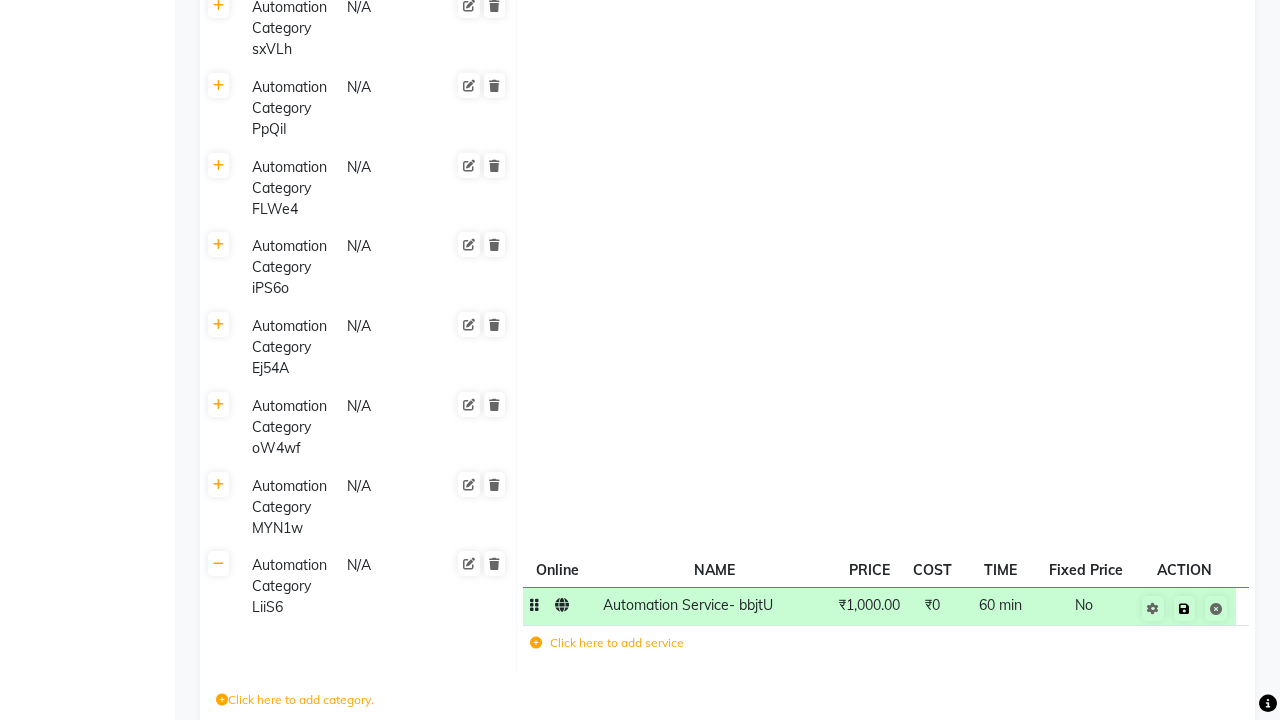 click 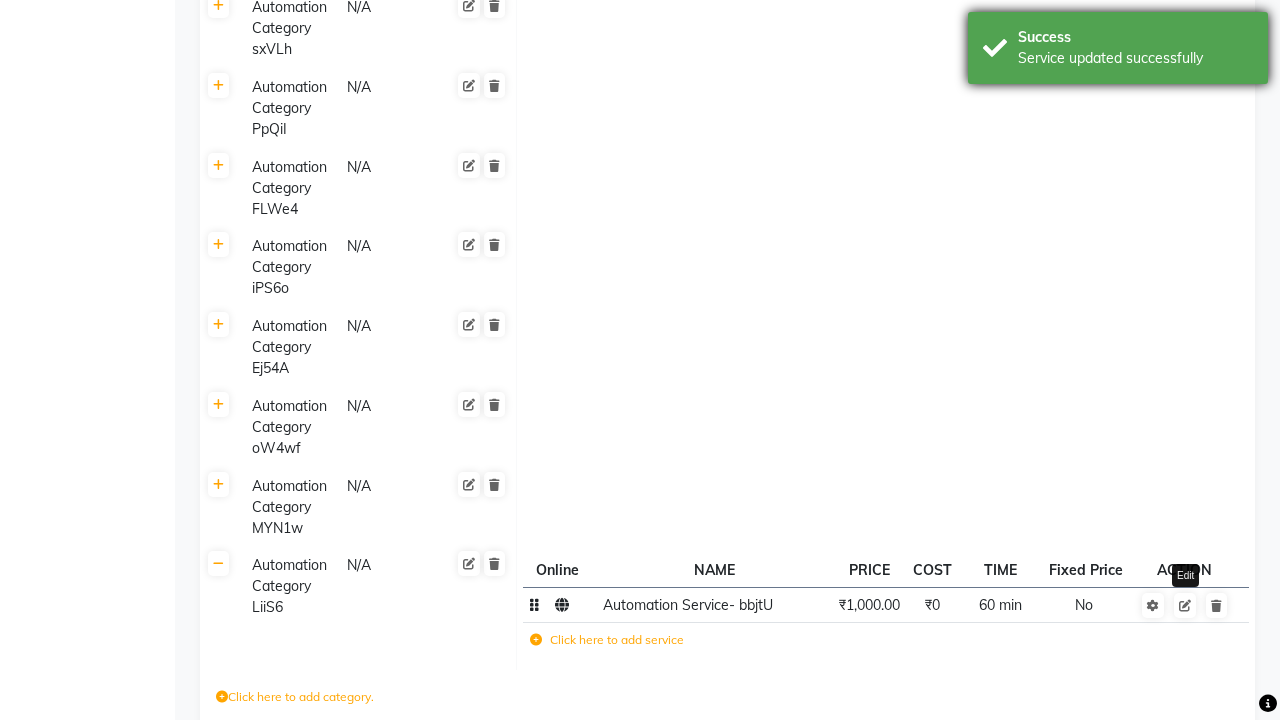 click on "Service updated successfully" at bounding box center (1135, 58) 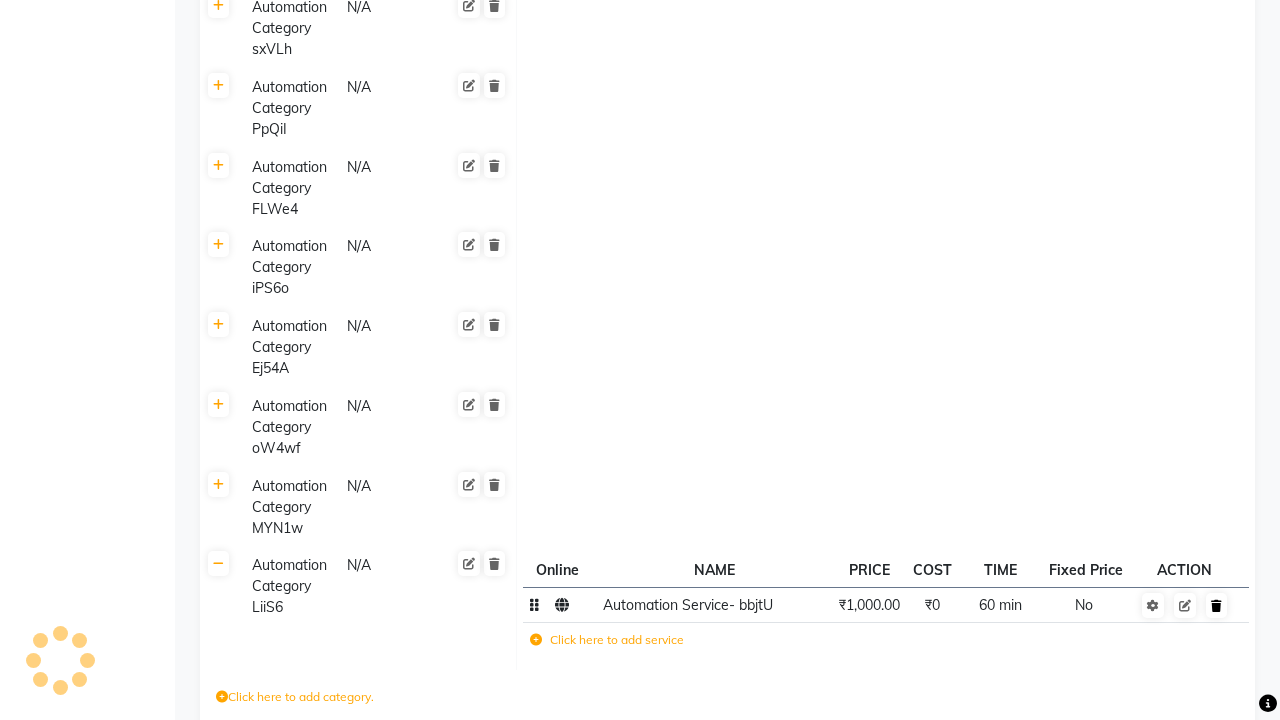 click 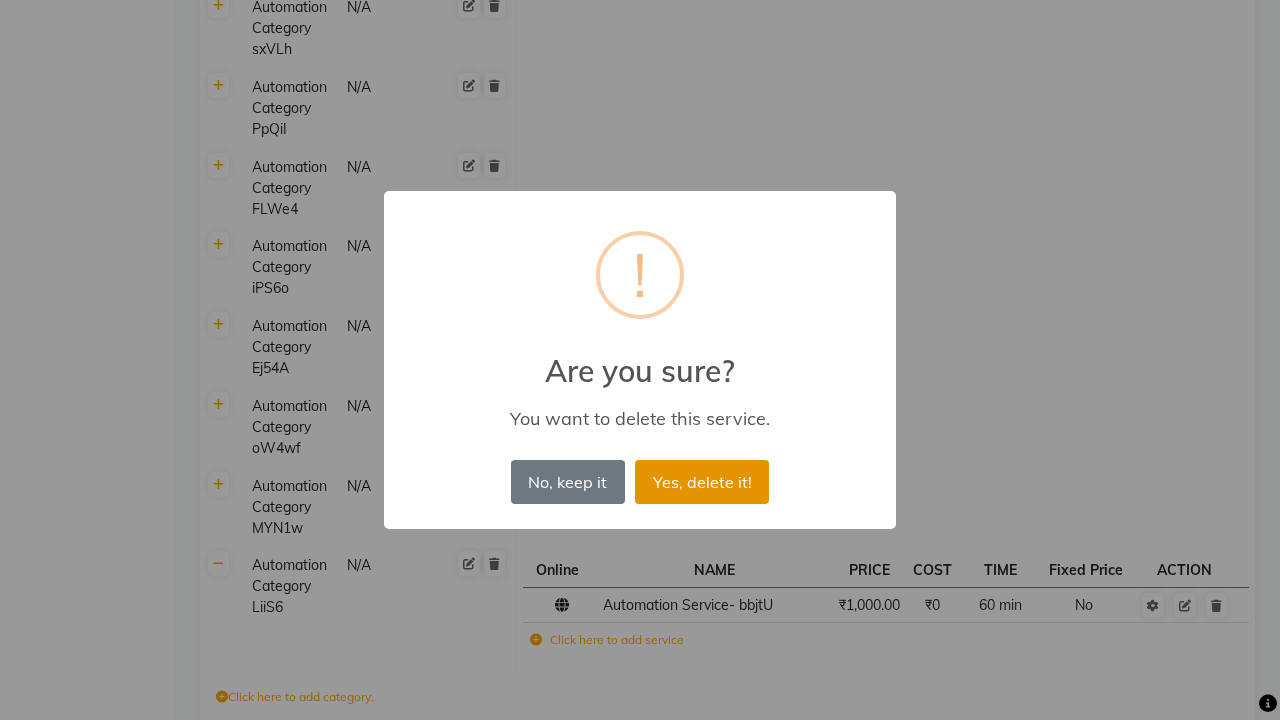 click on "Yes, delete it!" at bounding box center [702, 482] 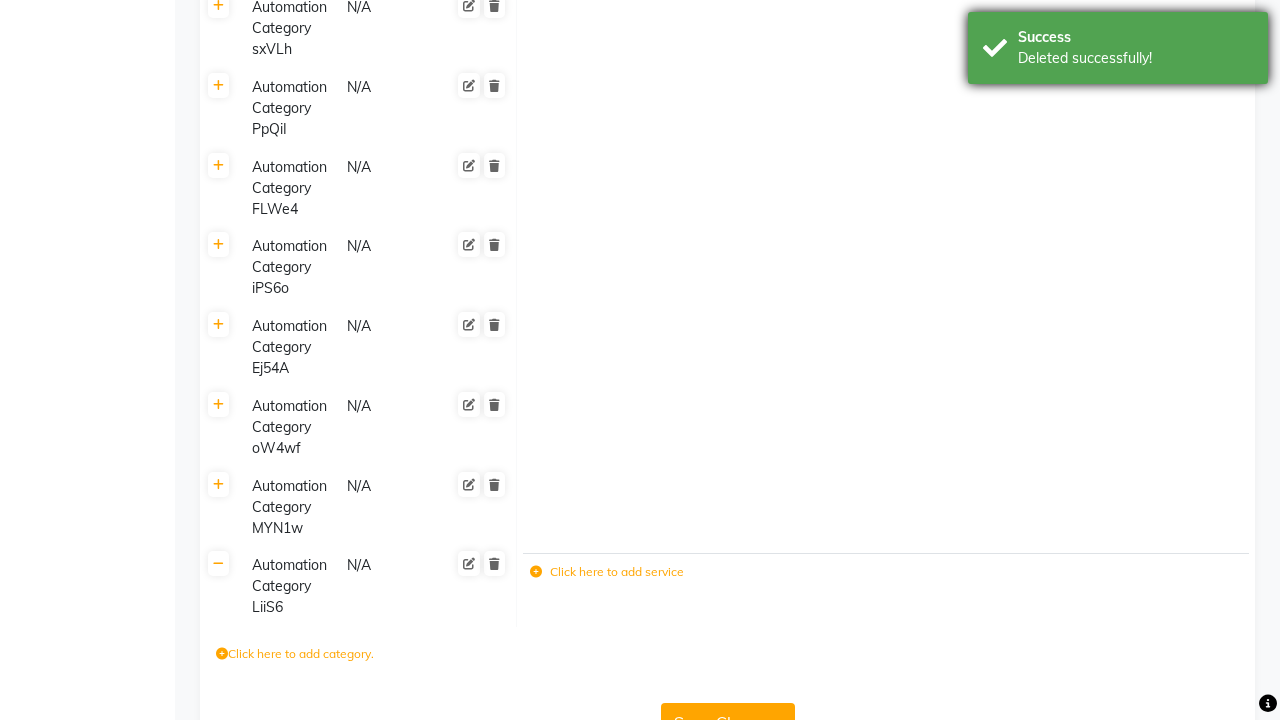click on "Deleted successfully!" at bounding box center (1135, 58) 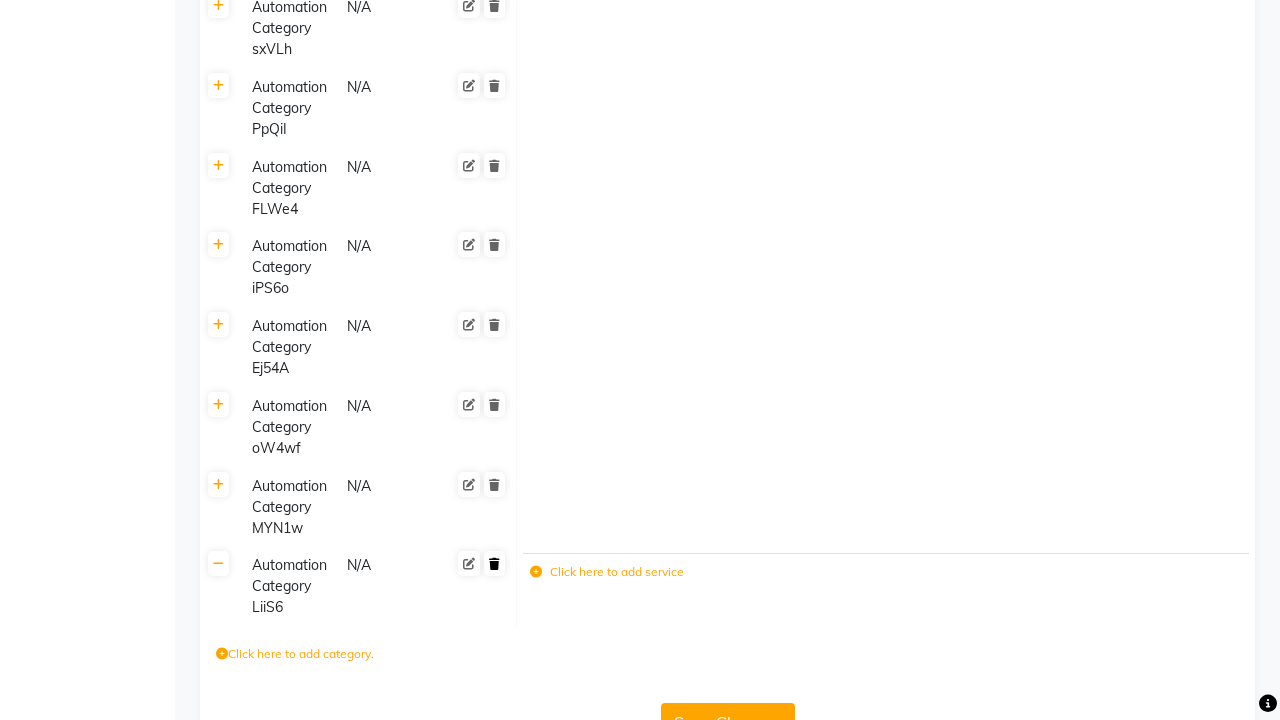 click 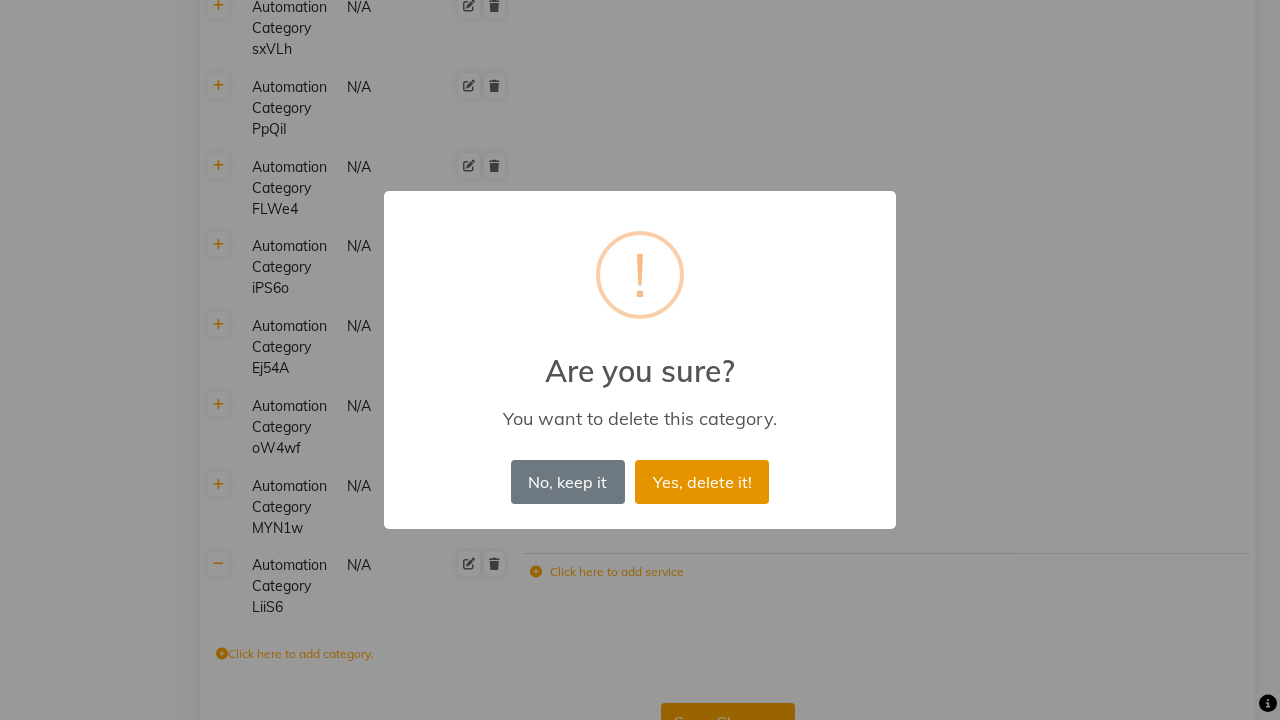 click on "Yes, delete it!" at bounding box center (702, 482) 